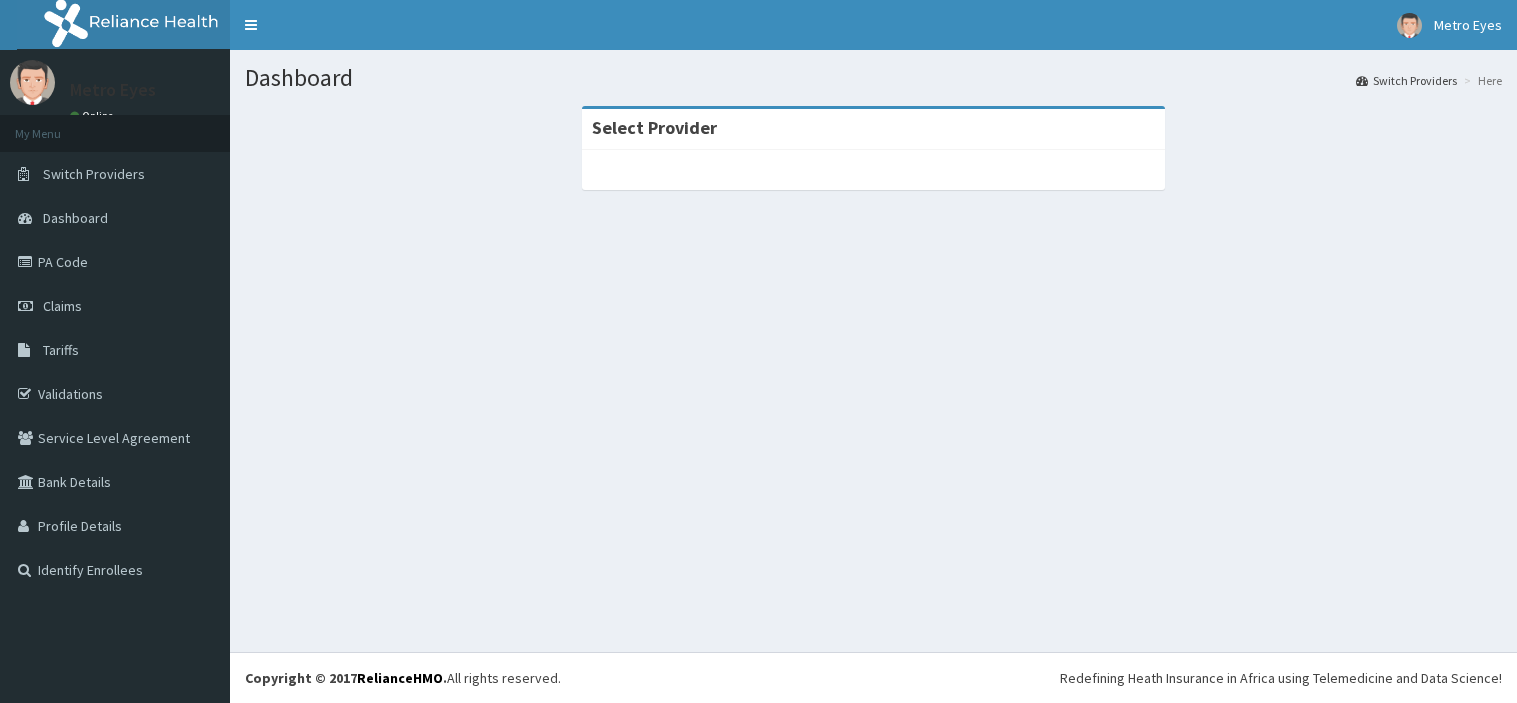 scroll, scrollTop: 0, scrollLeft: 0, axis: both 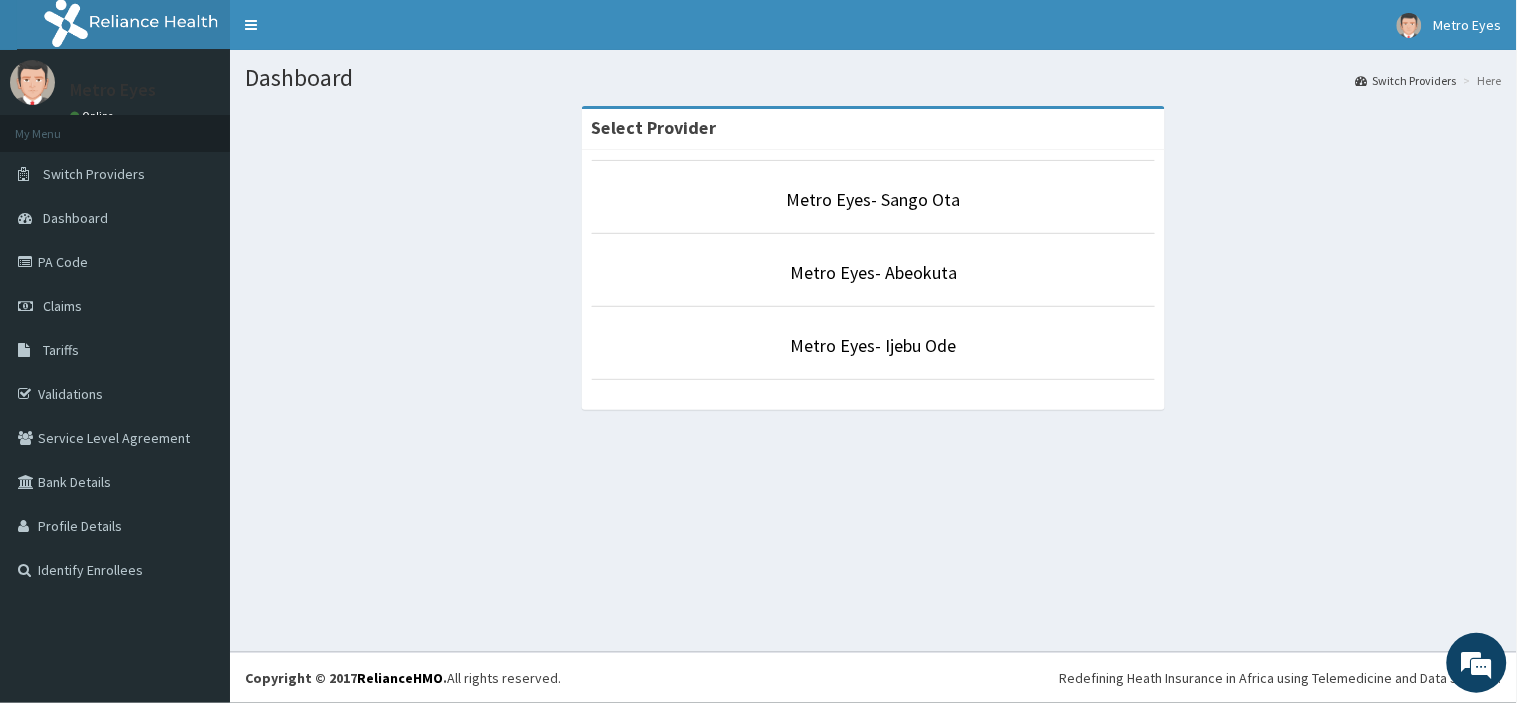 click on "Metro Eyes- Sango Ota" at bounding box center (874, 197) 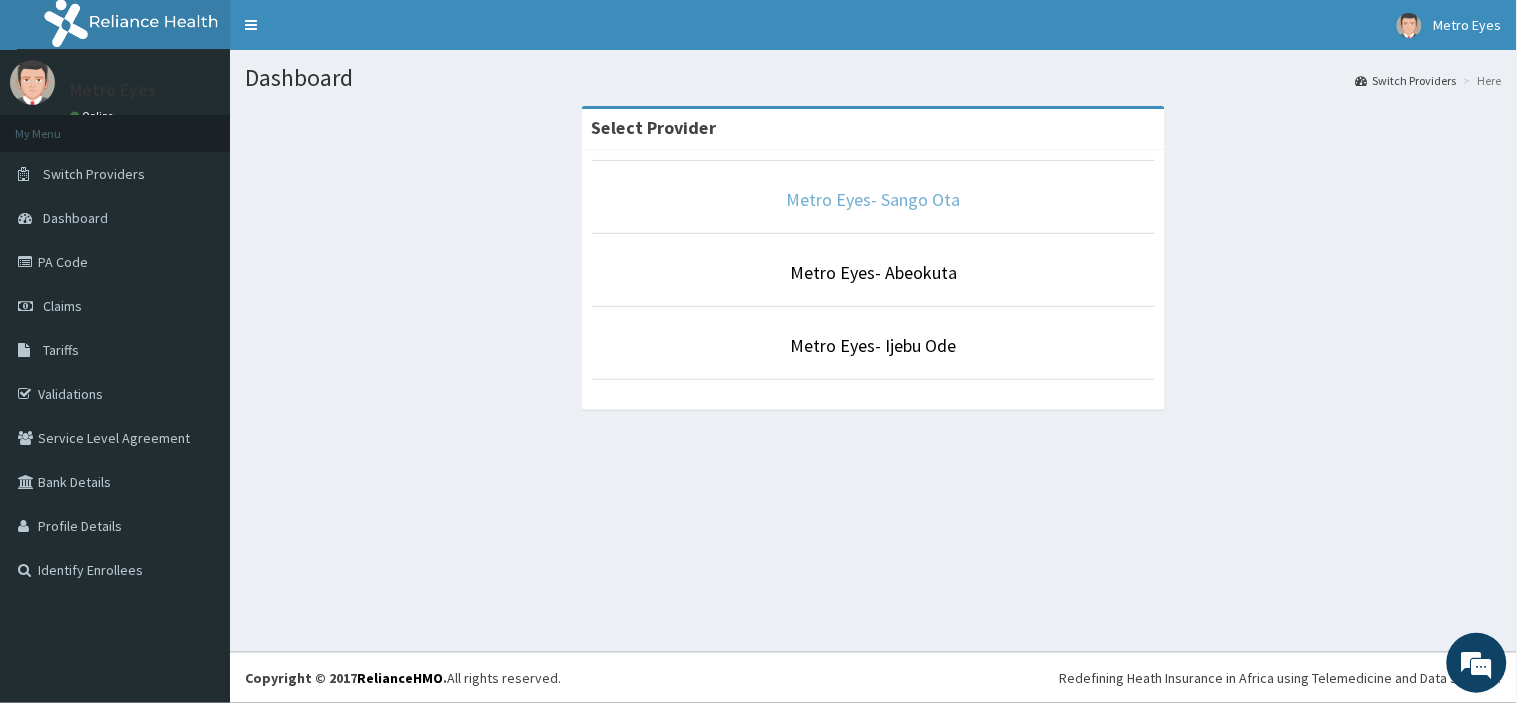 click on "Metro Eyes- Sango Ota" at bounding box center [874, 199] 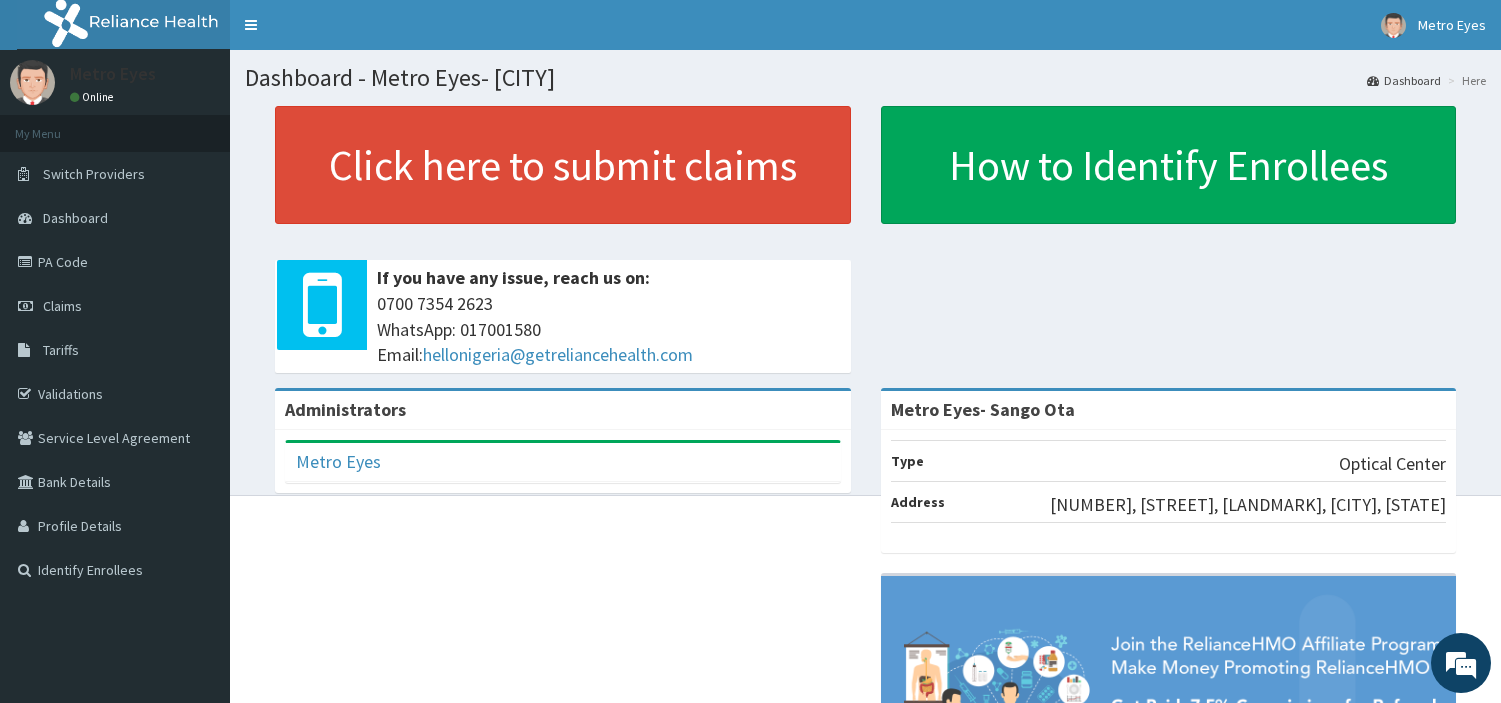 scroll, scrollTop: 0, scrollLeft: 0, axis: both 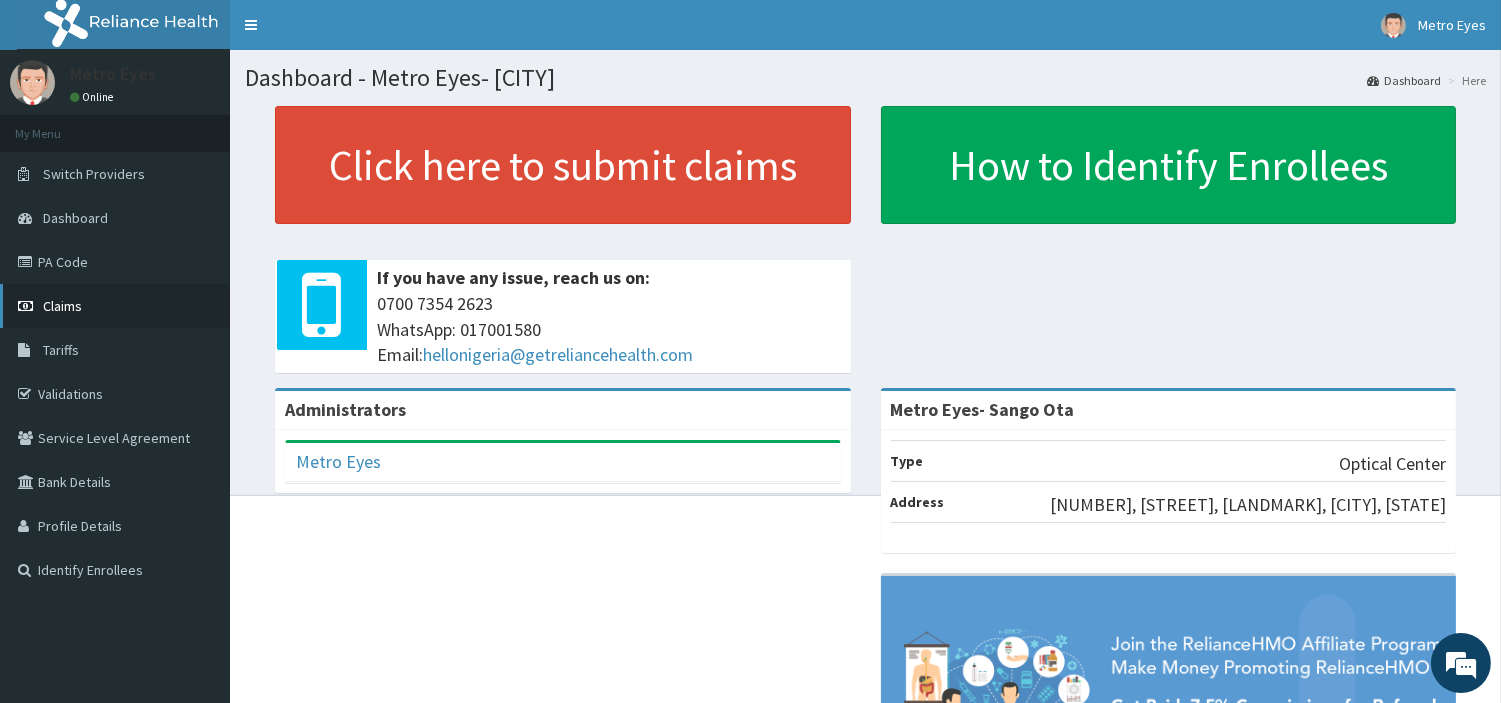 click on "Claims" at bounding box center (115, 306) 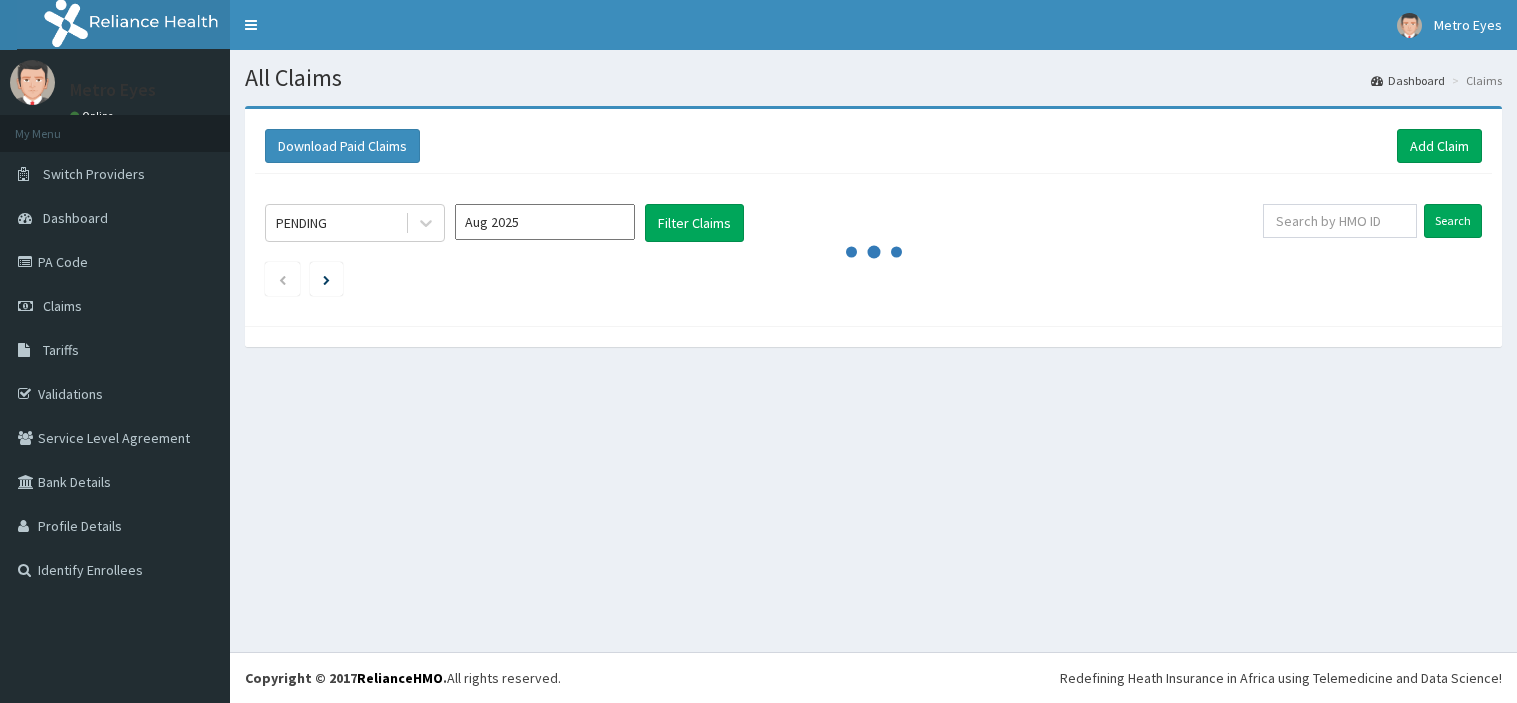 scroll, scrollTop: 0, scrollLeft: 0, axis: both 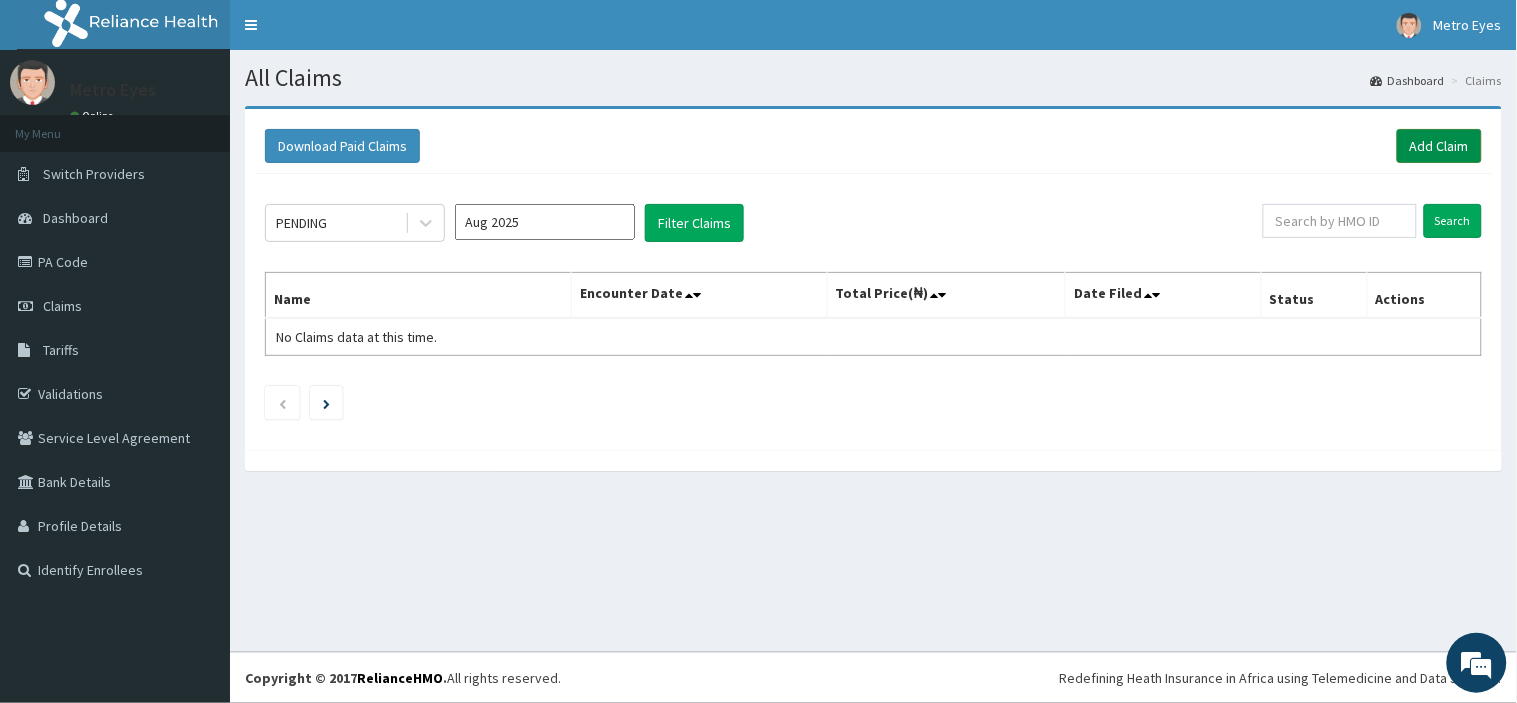 click on "Add Claim" at bounding box center [1439, 146] 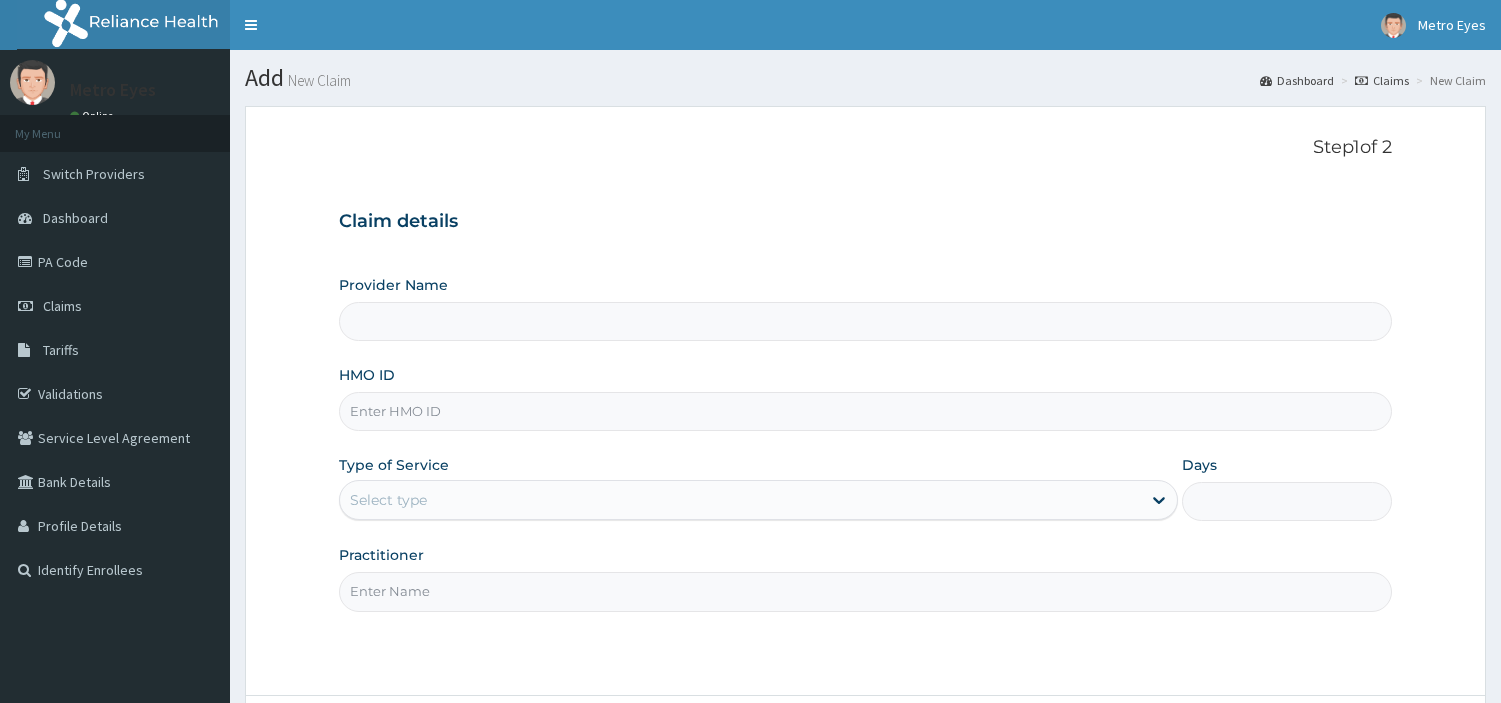 scroll, scrollTop: 0, scrollLeft: 0, axis: both 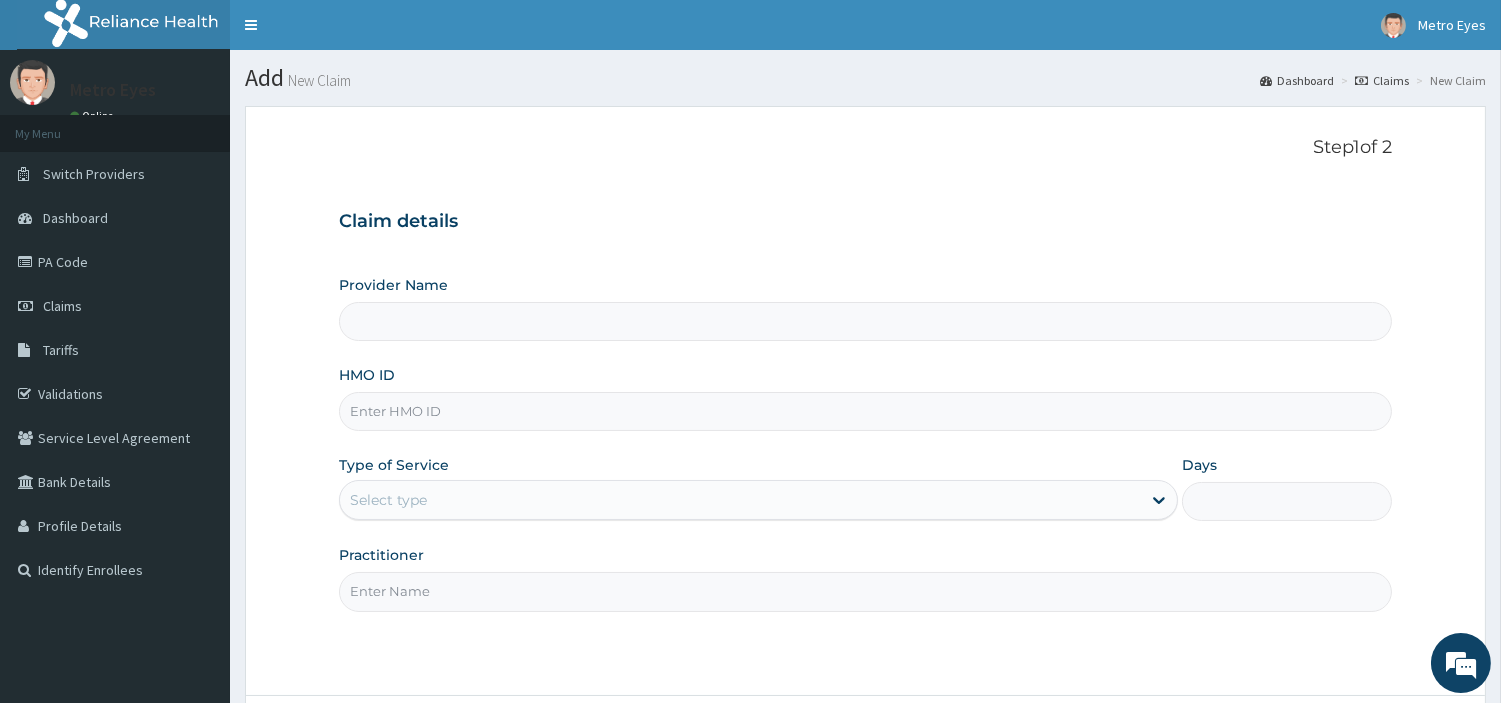 type on "Metro Eyes- Sango Ota" 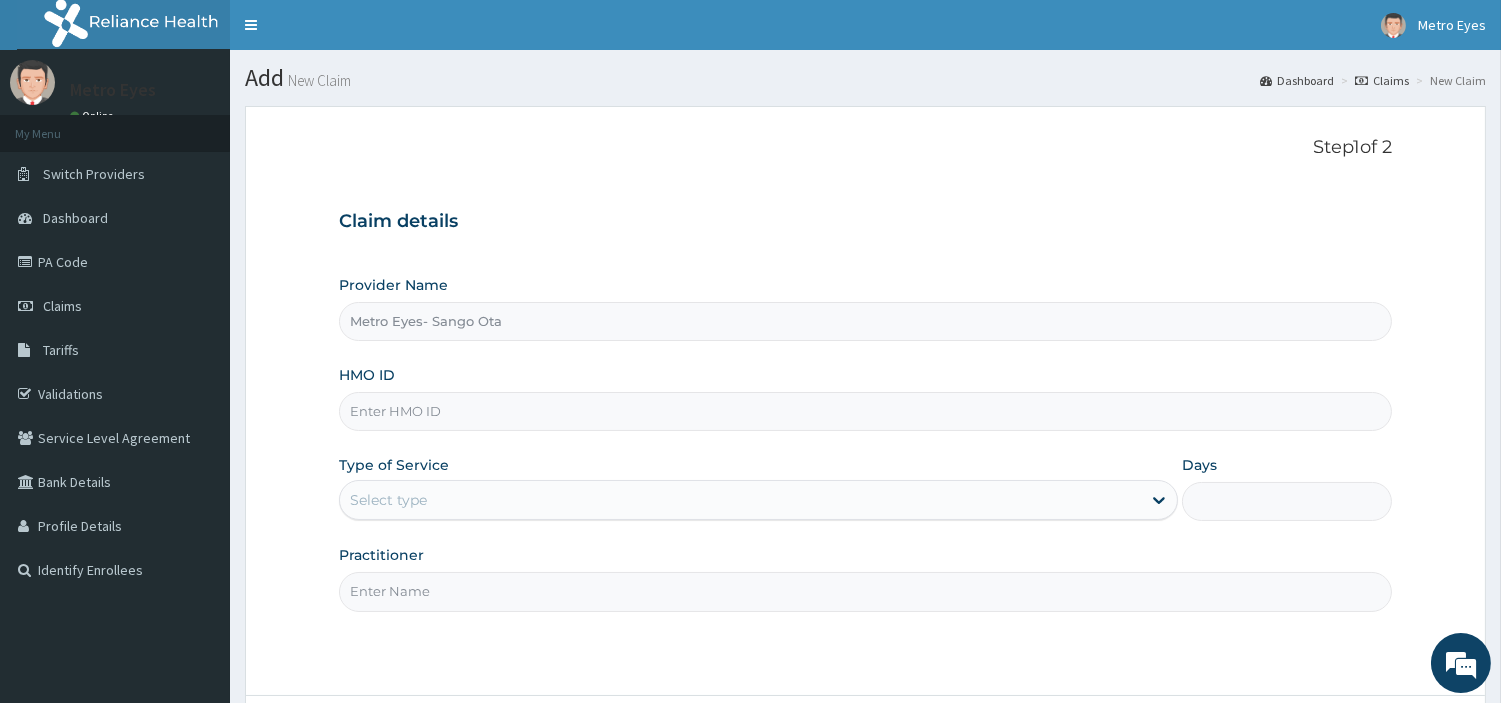 click on "HMO ID" at bounding box center (865, 411) 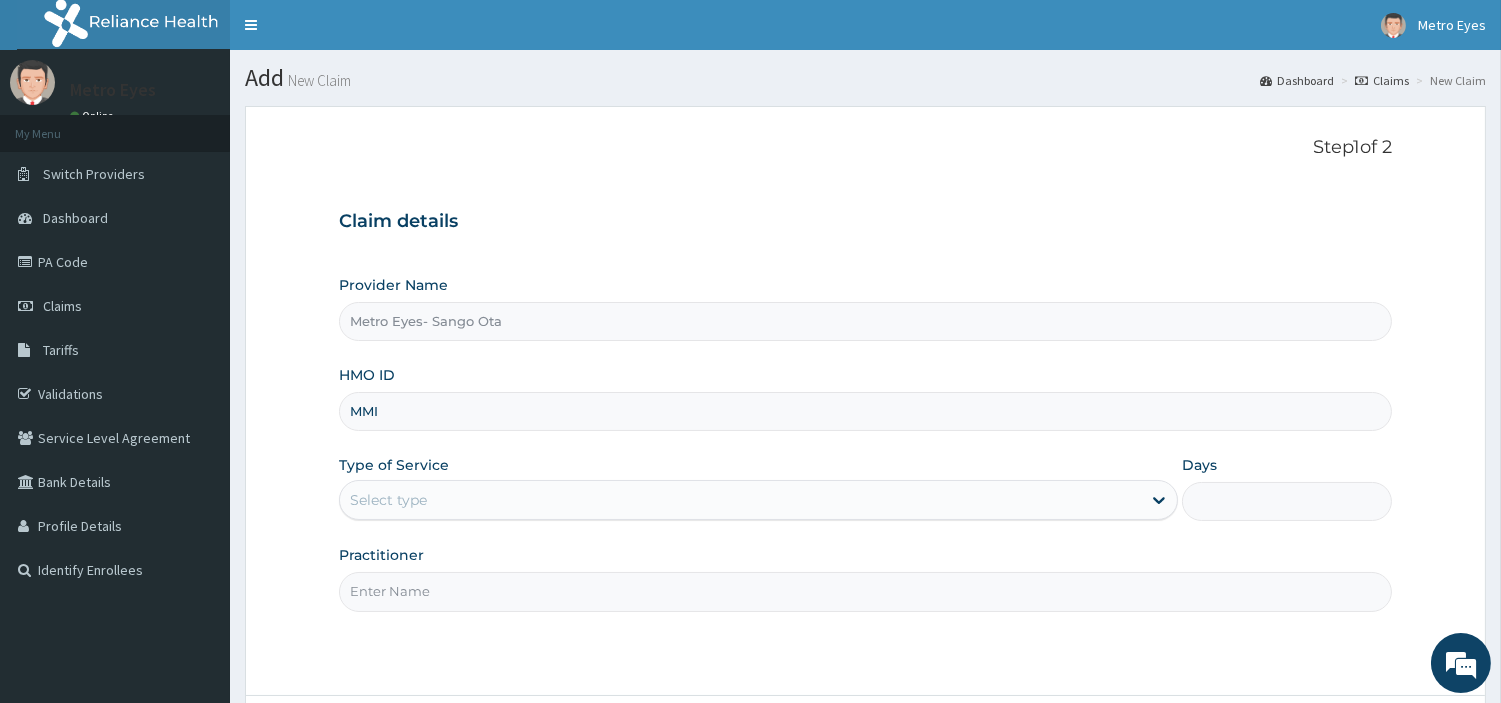scroll, scrollTop: 0, scrollLeft: 0, axis: both 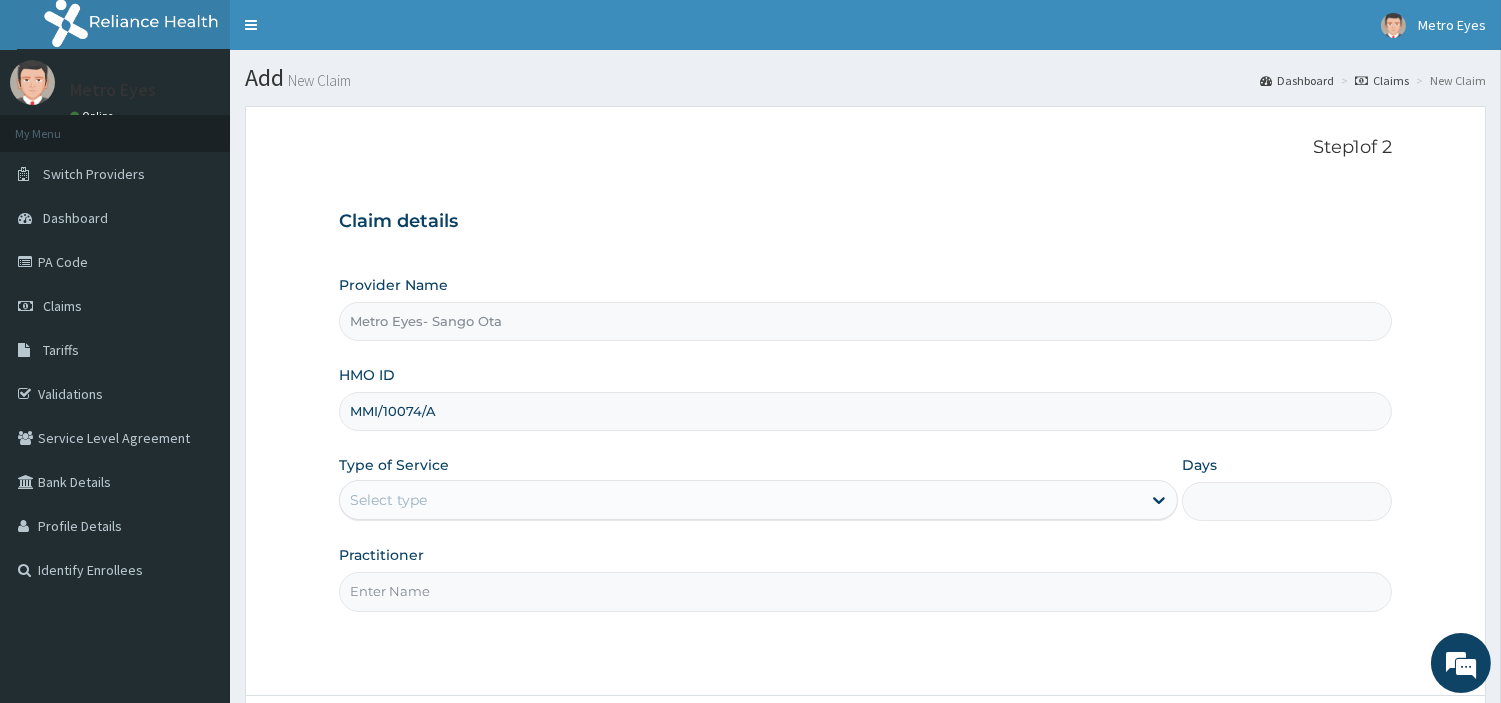 type on "MMI/10074/A" 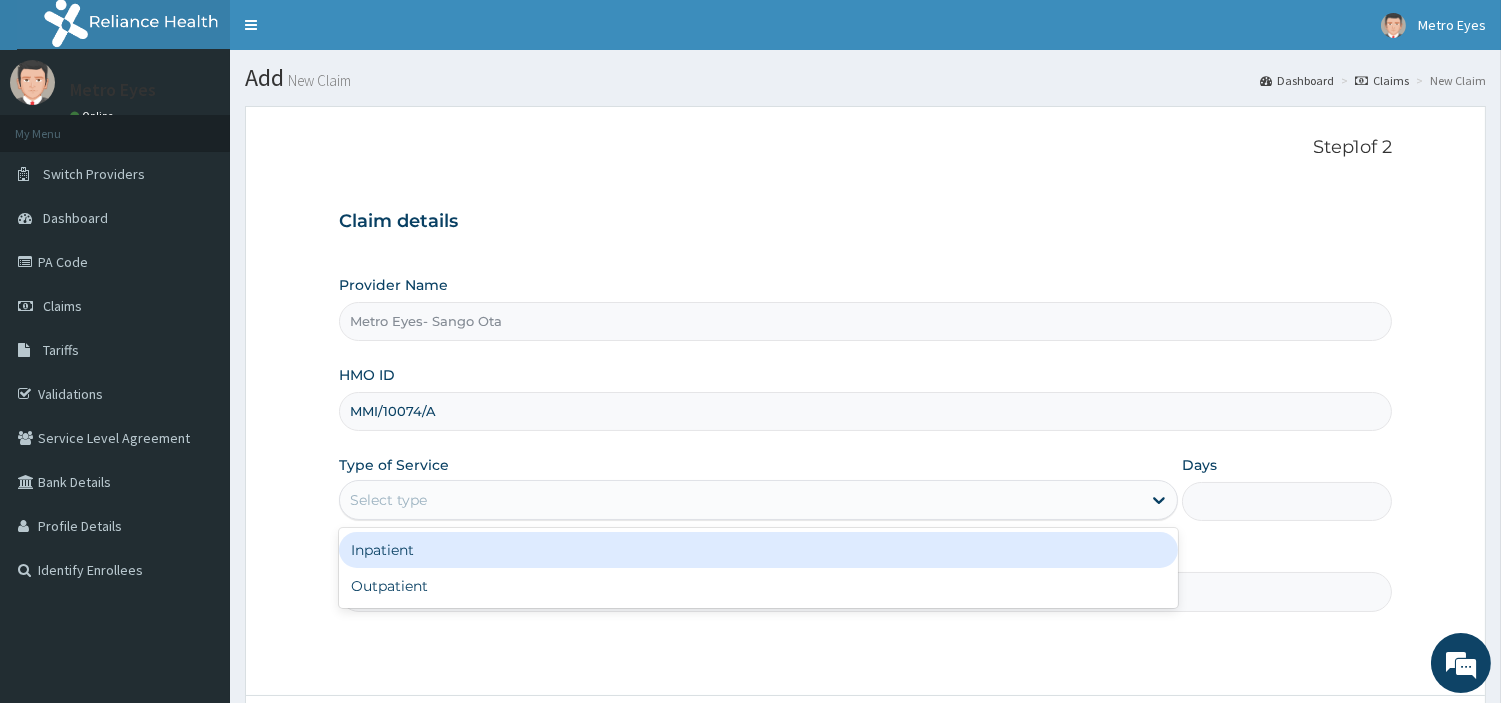 click on "Select type" at bounding box center [740, 500] 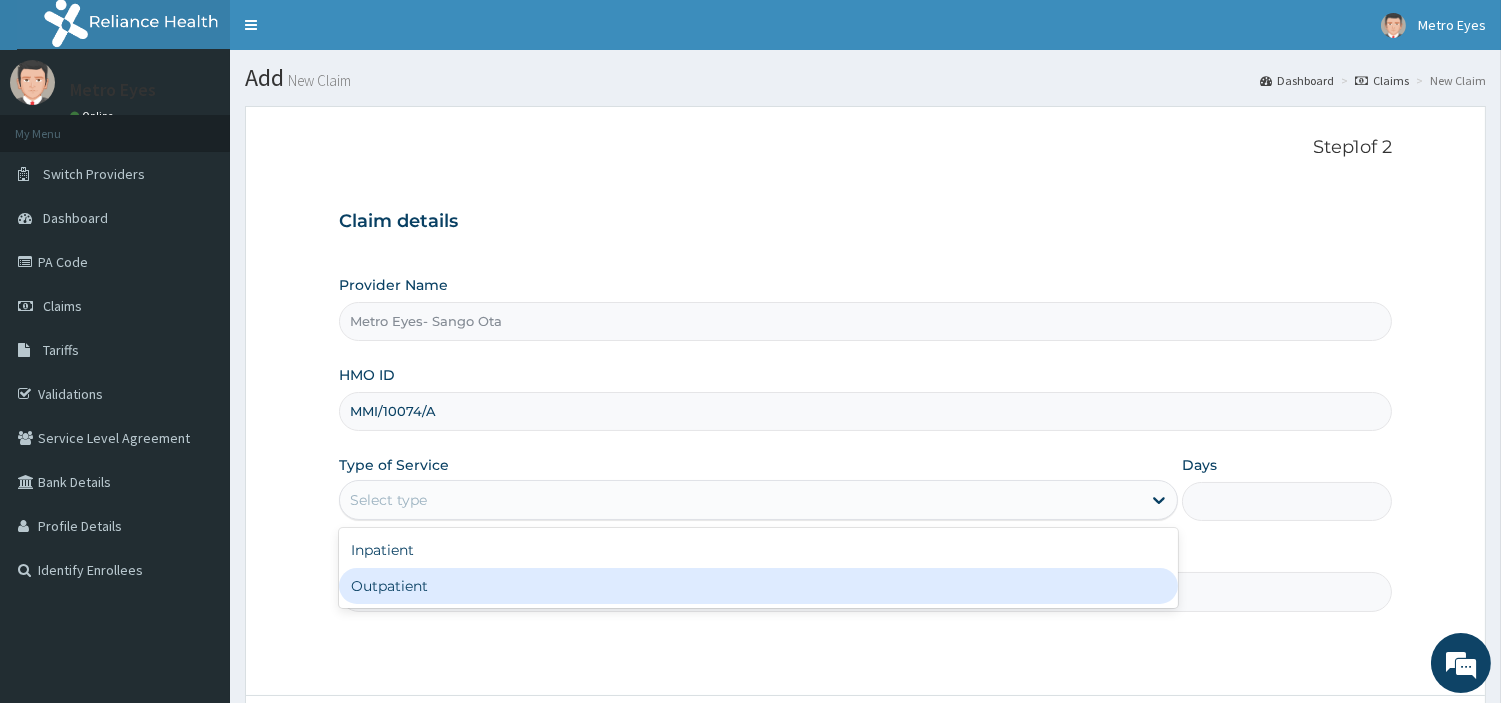 click on "Outpatient" at bounding box center (758, 586) 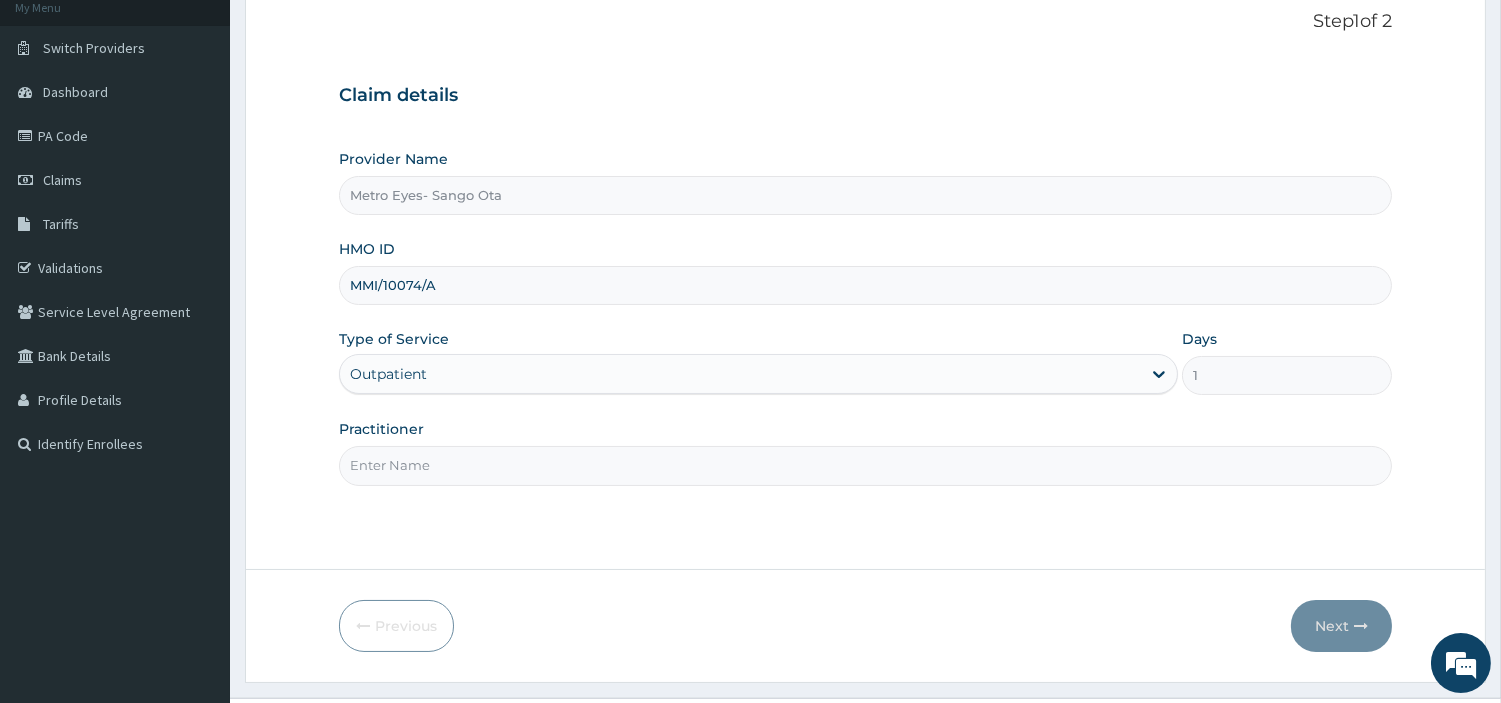 scroll, scrollTop: 172, scrollLeft: 0, axis: vertical 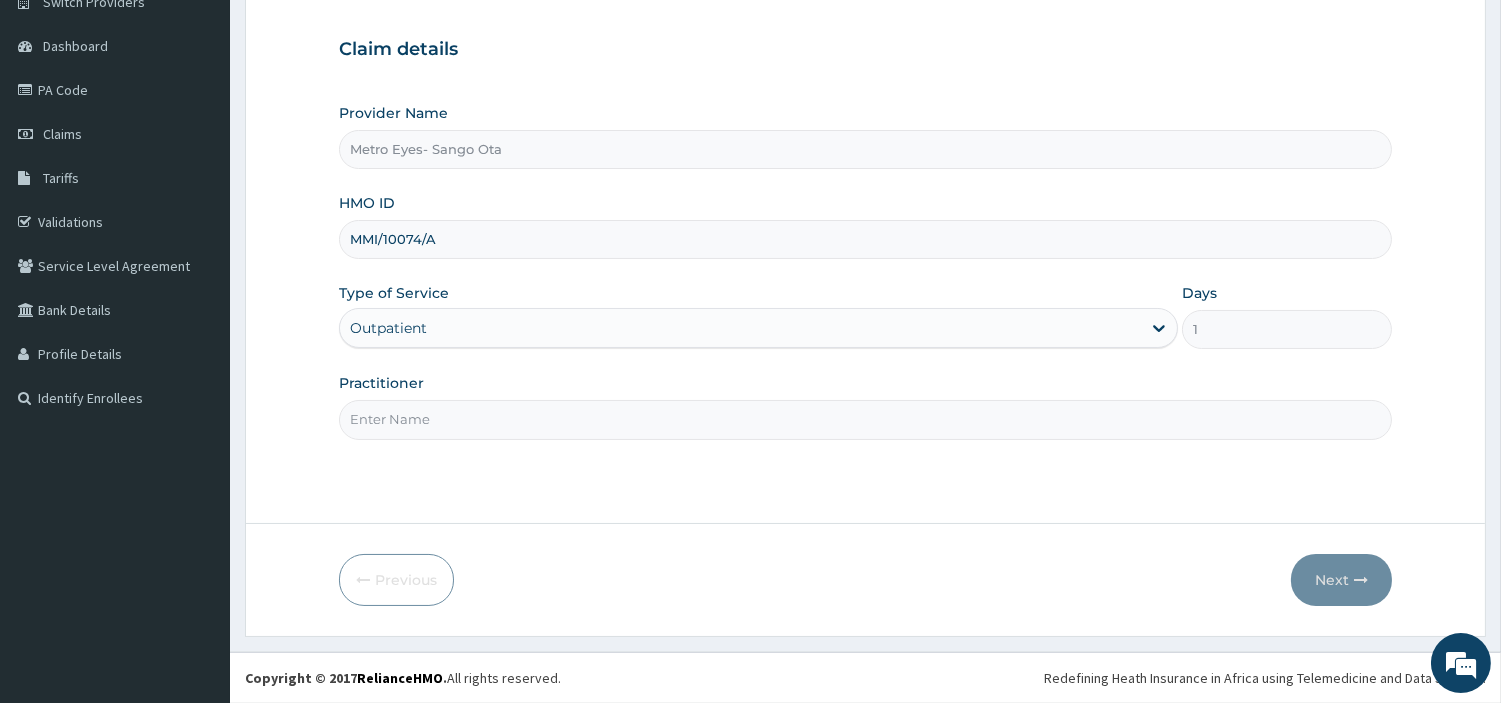 click on "Practitioner" at bounding box center (865, 419) 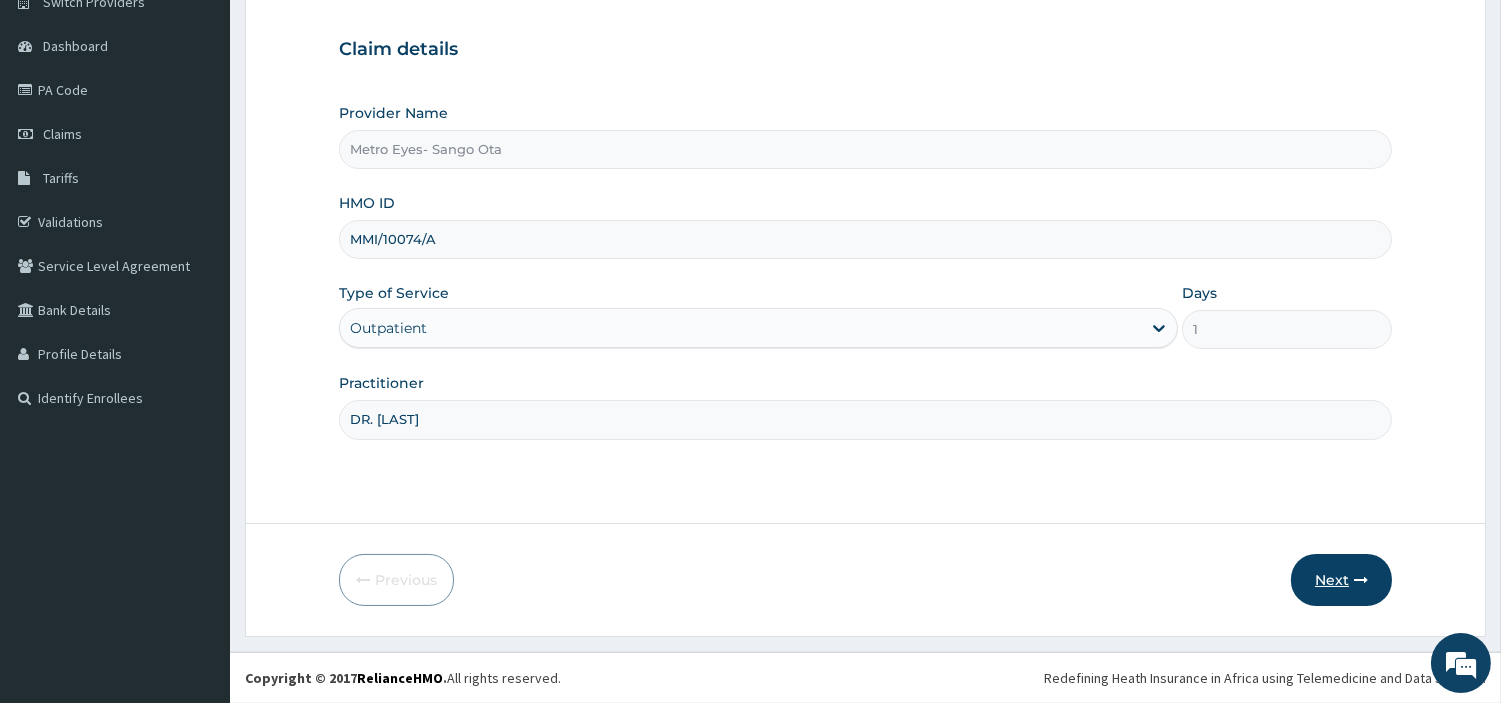 type on "DR. LEONARD" 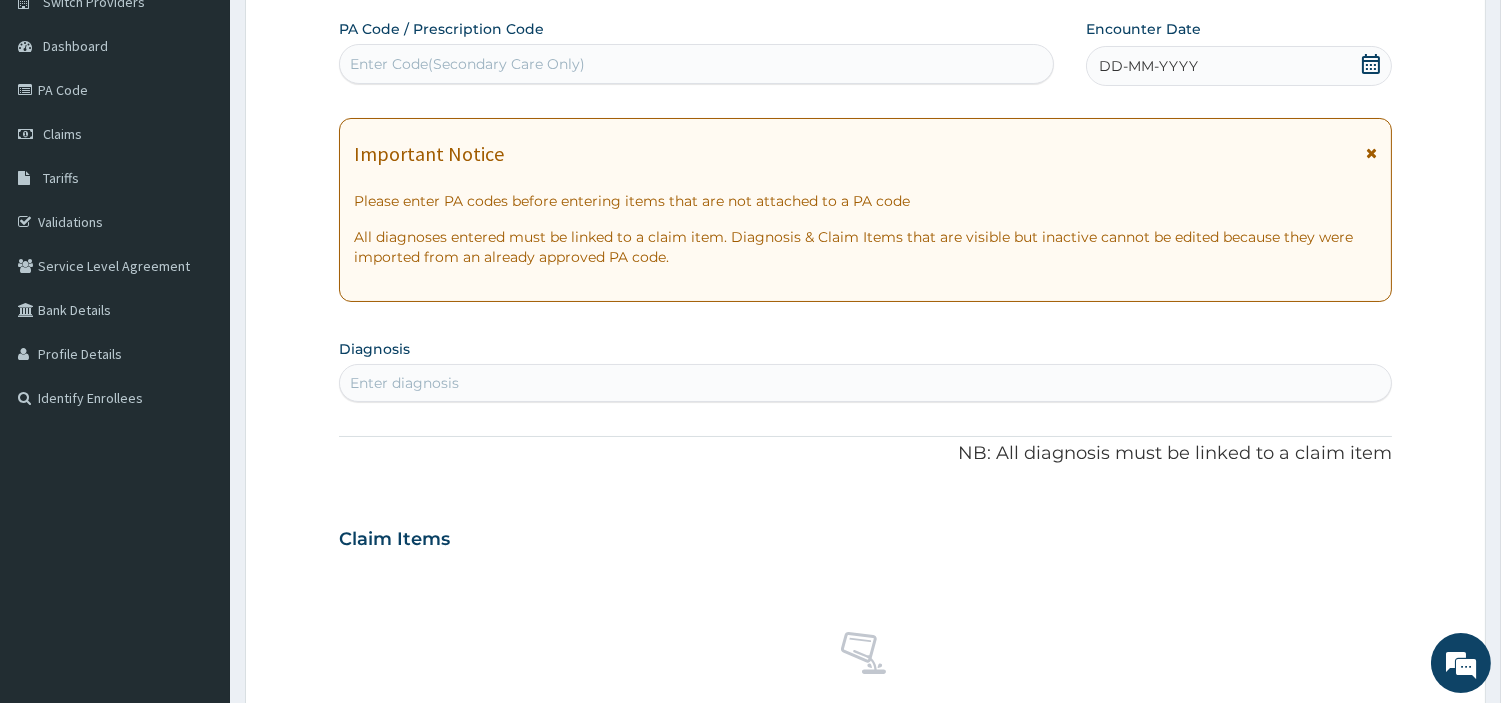 click on "Enter Code(Secondary Care Only)" at bounding box center [696, 64] 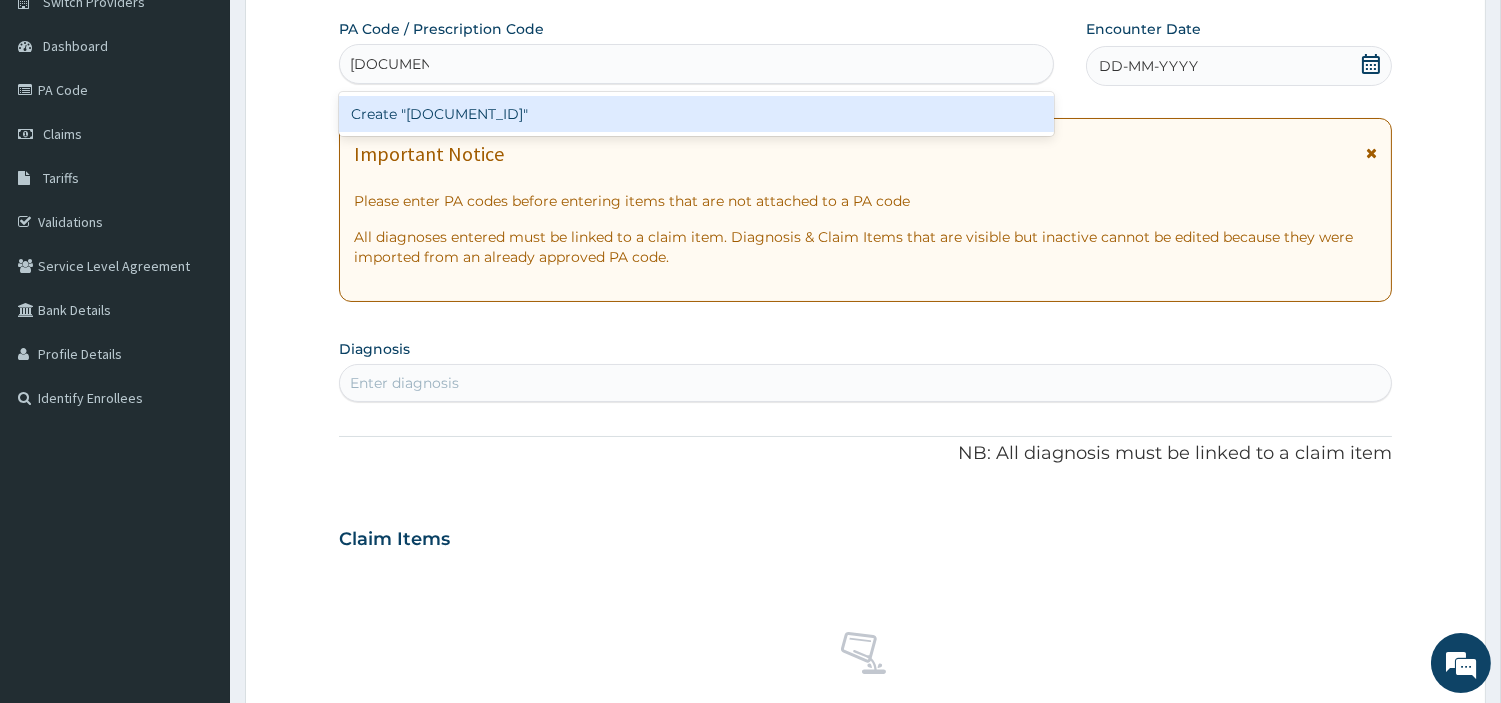 type on "PA/85284E" 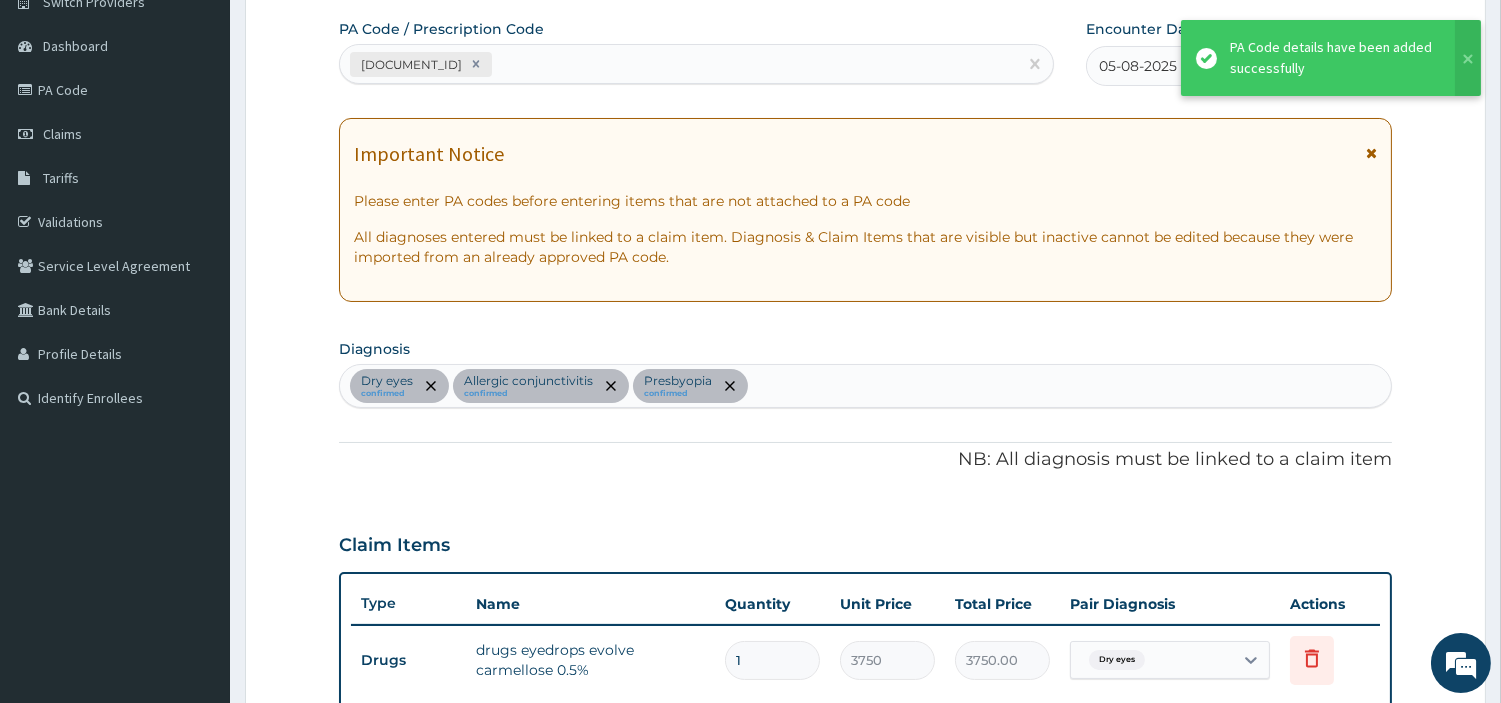 scroll, scrollTop: 826, scrollLeft: 0, axis: vertical 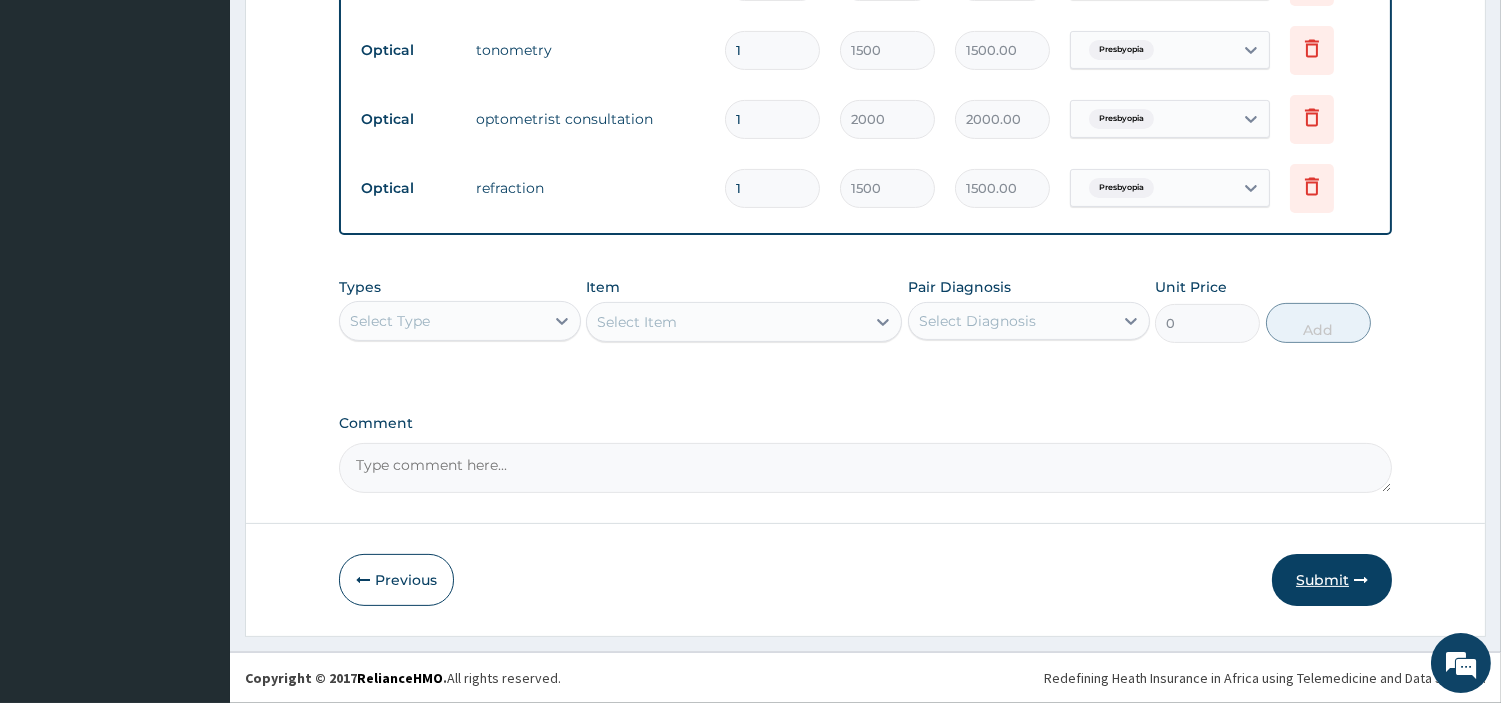 click on "Submit" at bounding box center (1332, 580) 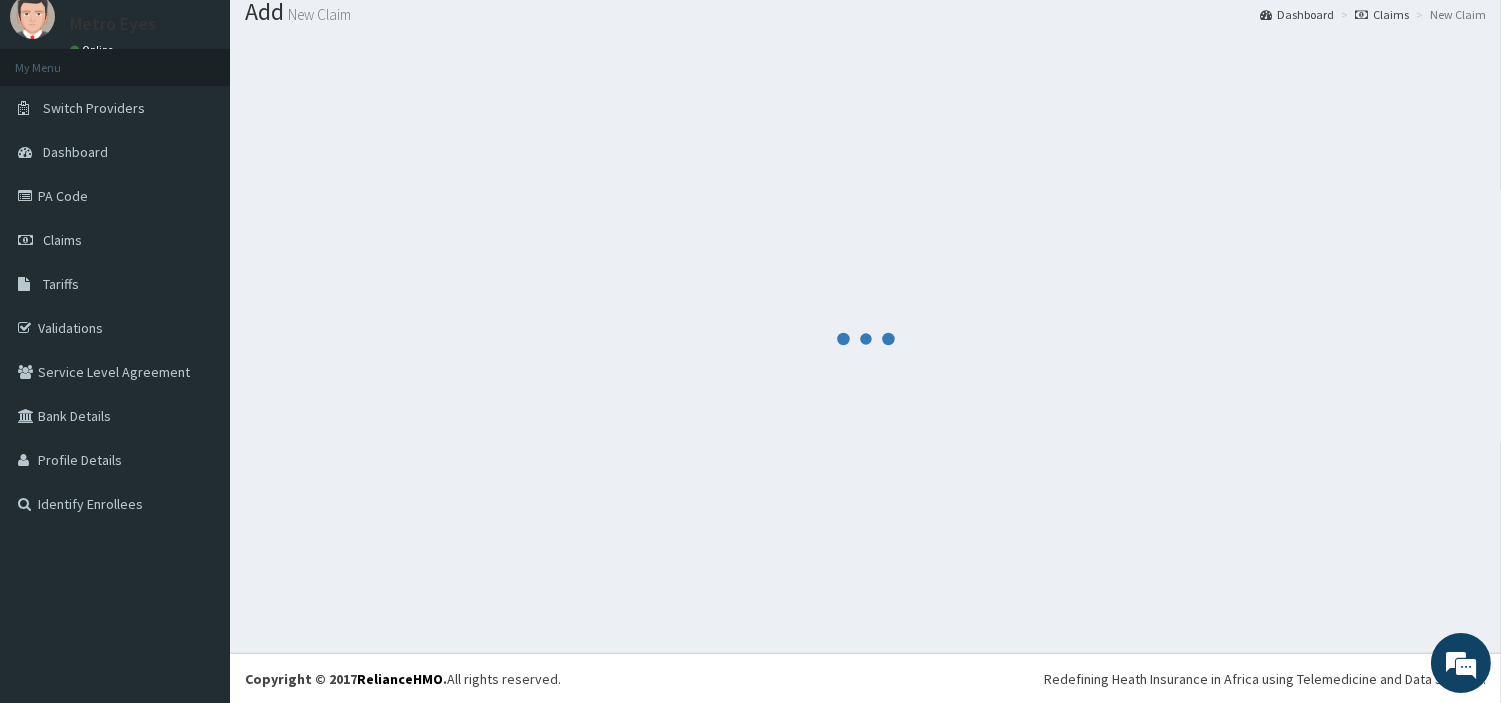 scroll, scrollTop: 990, scrollLeft: 0, axis: vertical 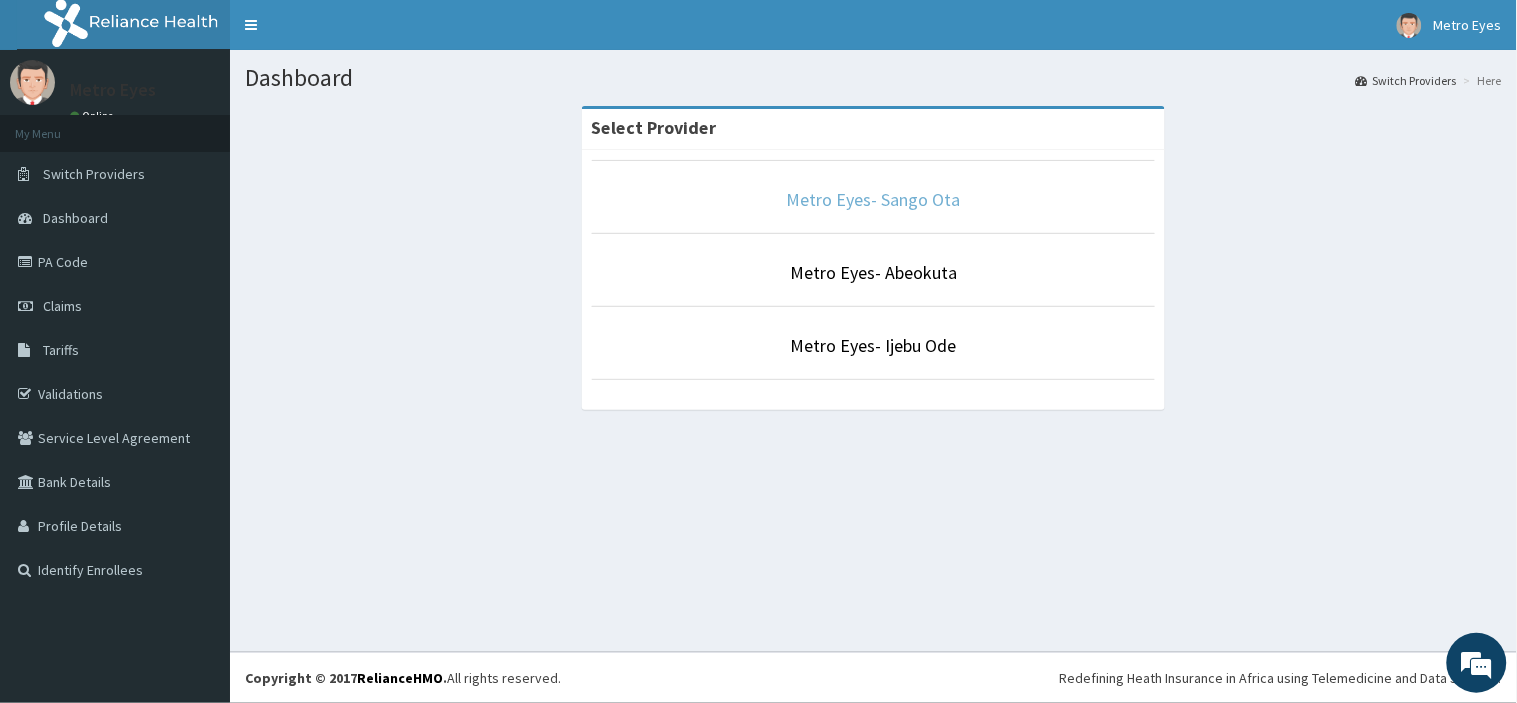 click on "Metro Eyes- Sango Ota" at bounding box center [874, 199] 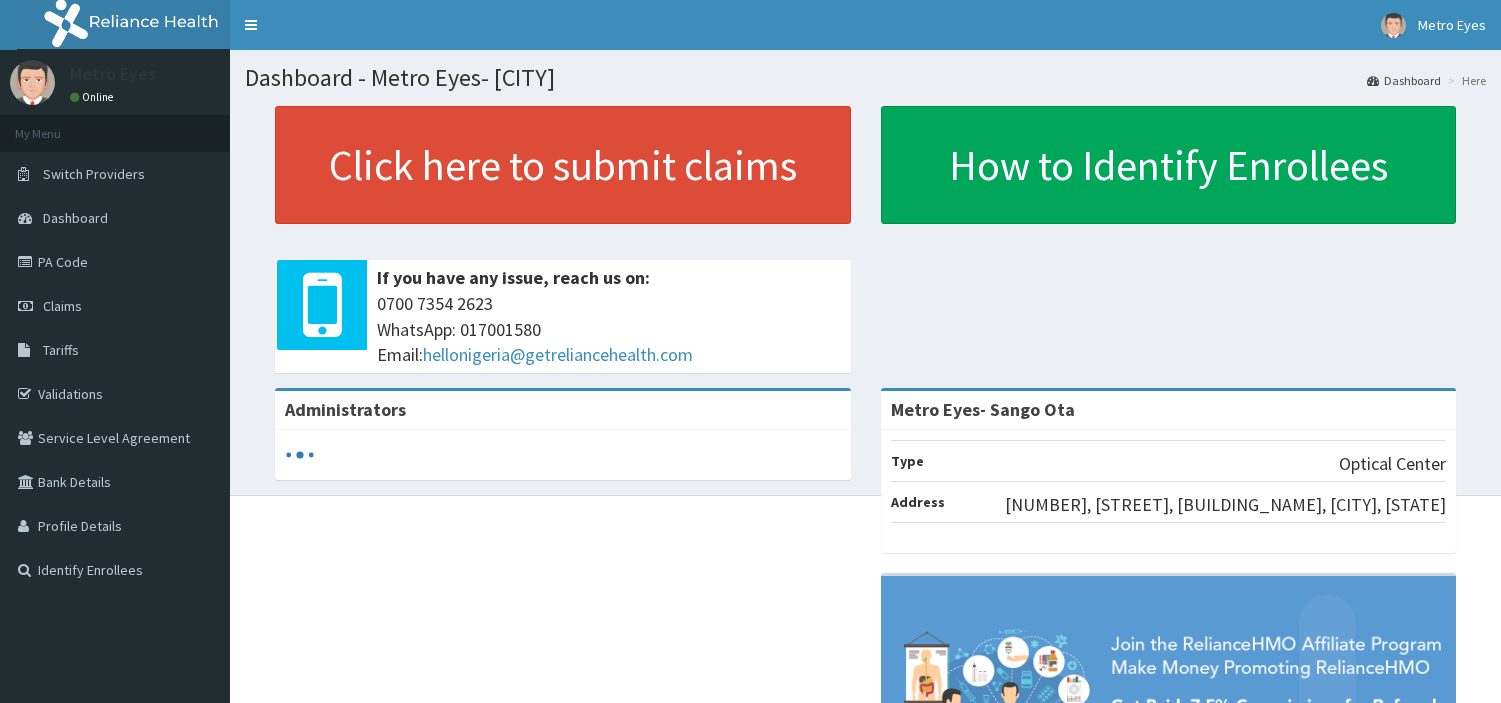 scroll, scrollTop: 0, scrollLeft: 0, axis: both 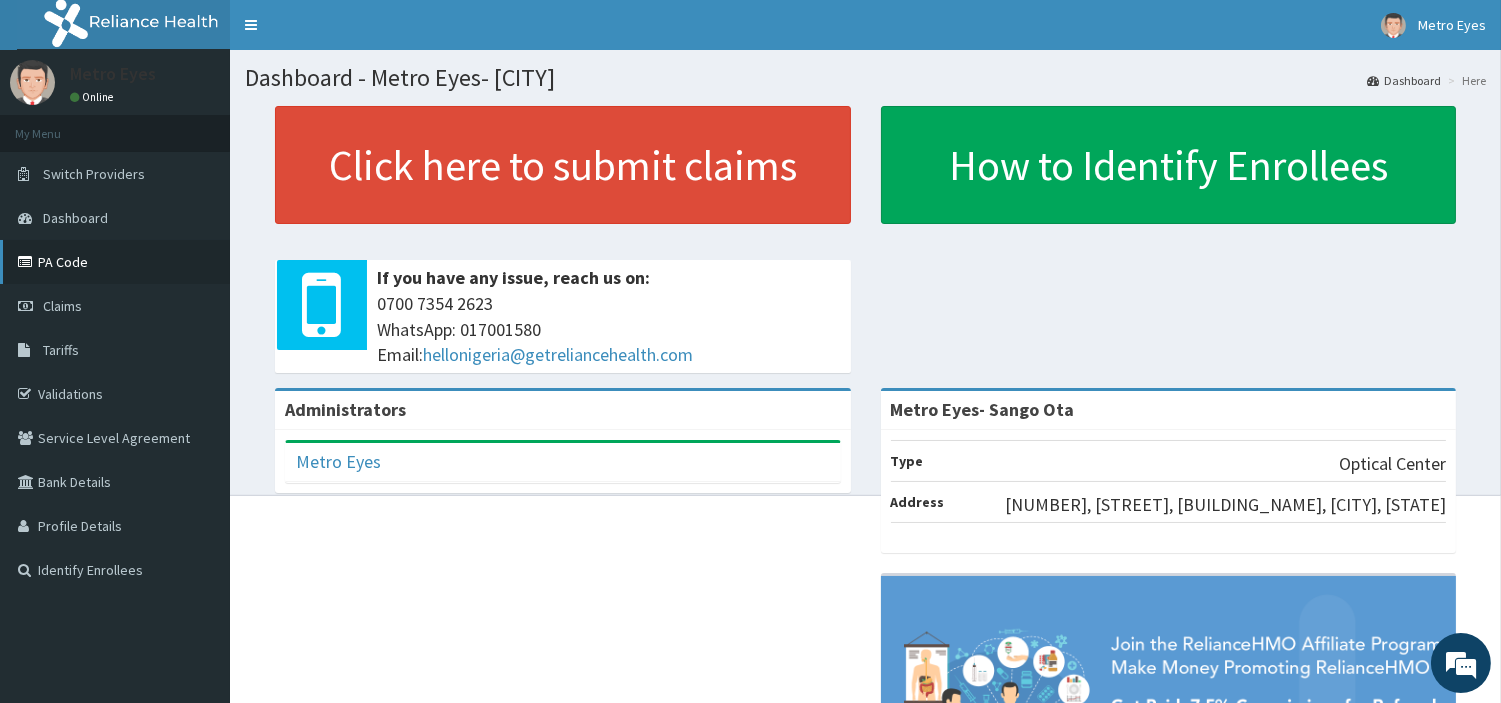click on "PA Code" at bounding box center (115, 262) 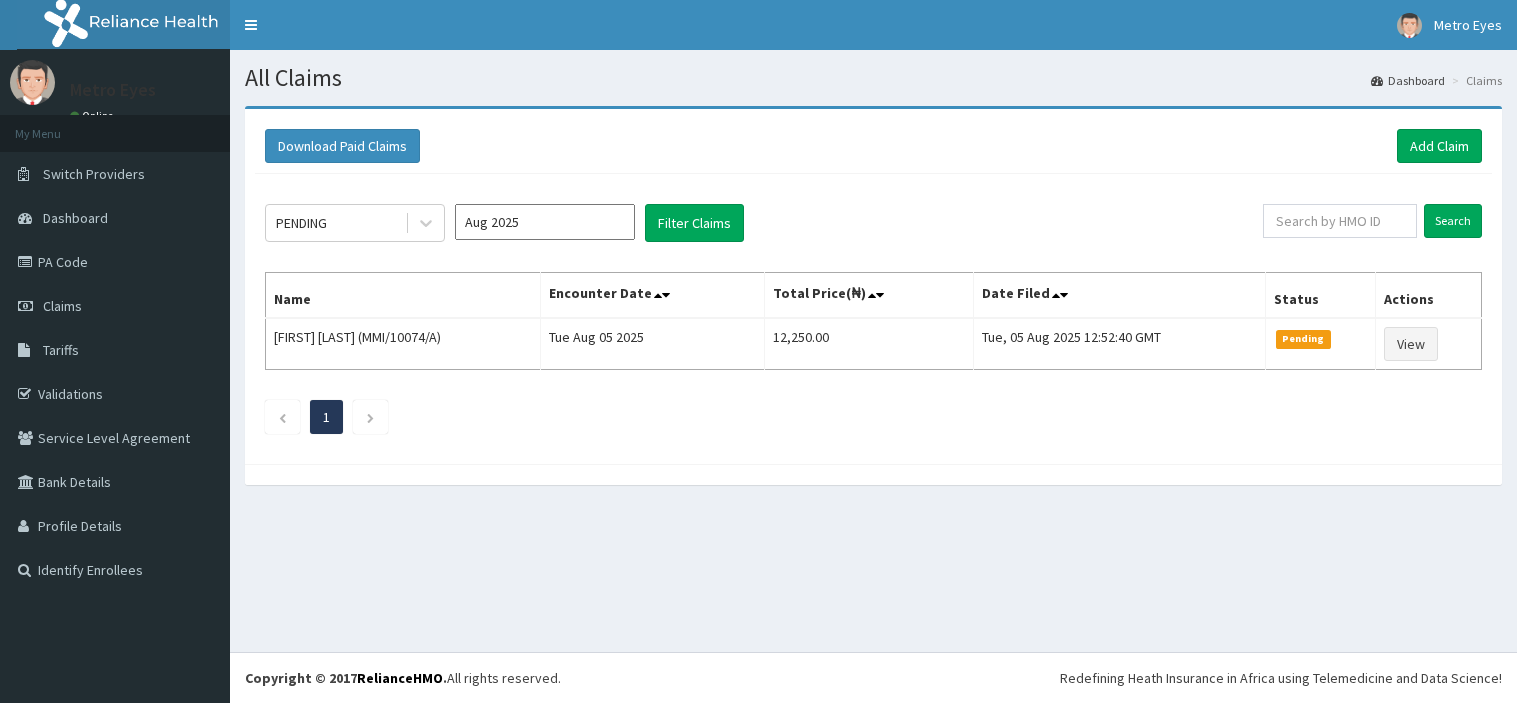 scroll, scrollTop: 0, scrollLeft: 0, axis: both 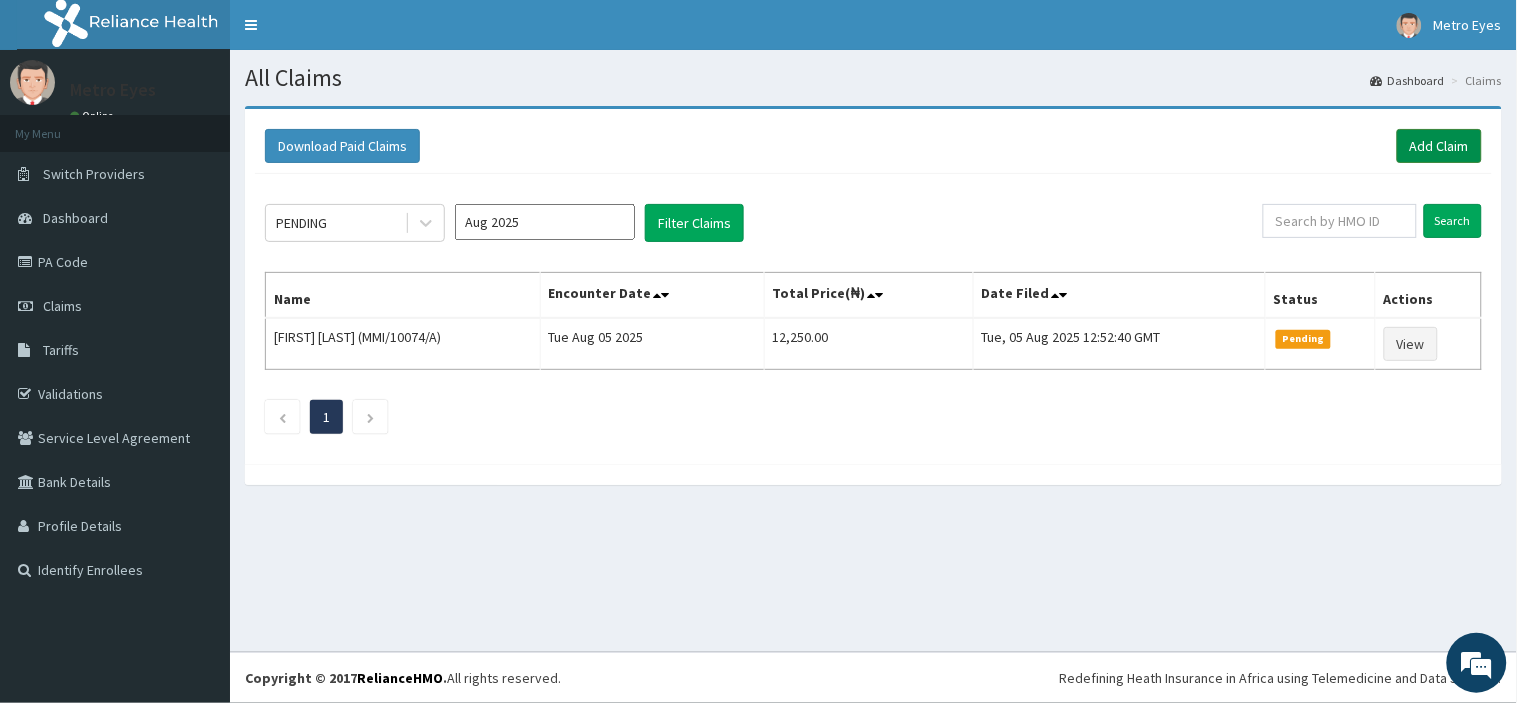 click on "Add Claim" at bounding box center [1439, 146] 